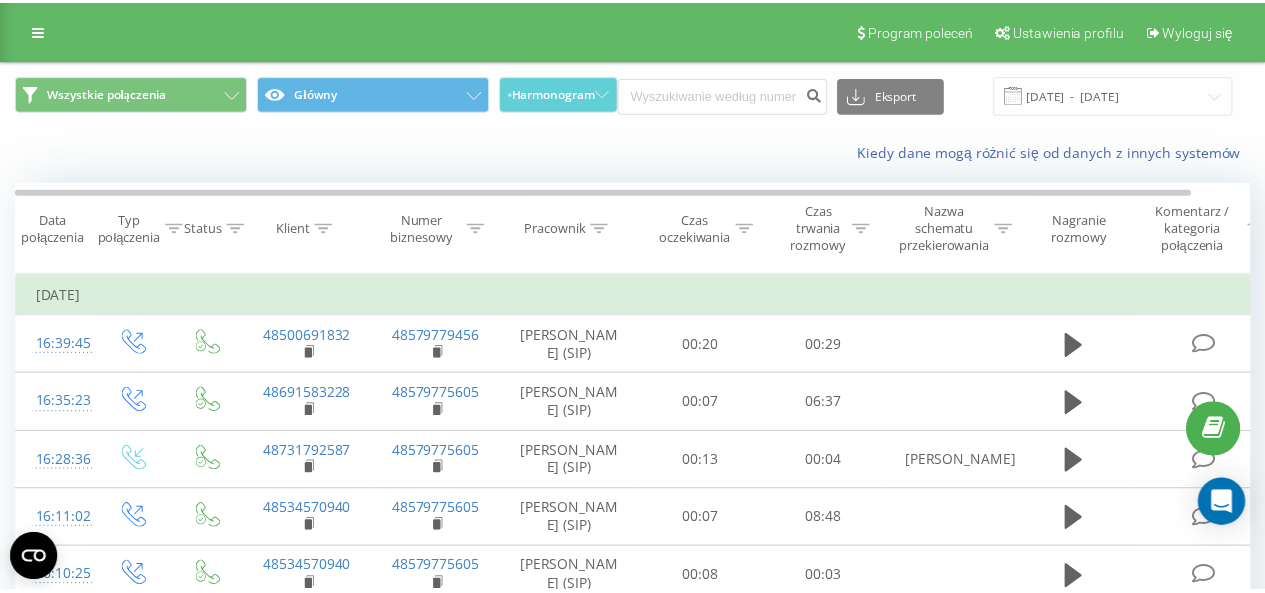 scroll, scrollTop: 0, scrollLeft: 0, axis: both 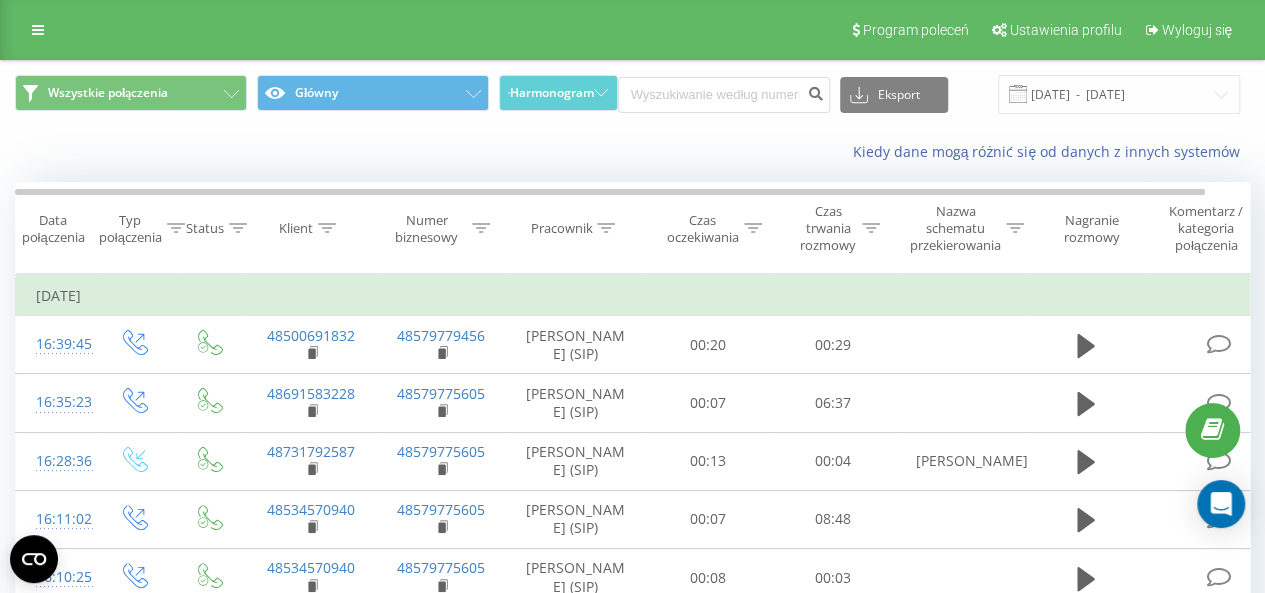 click 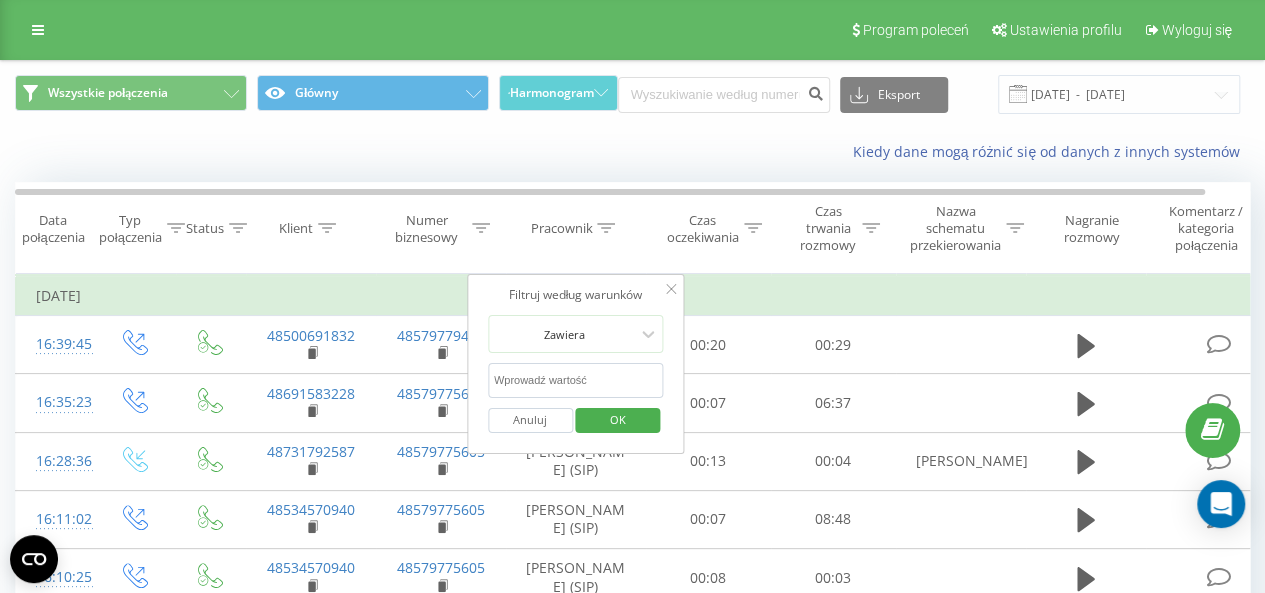 click at bounding box center (576, 380) 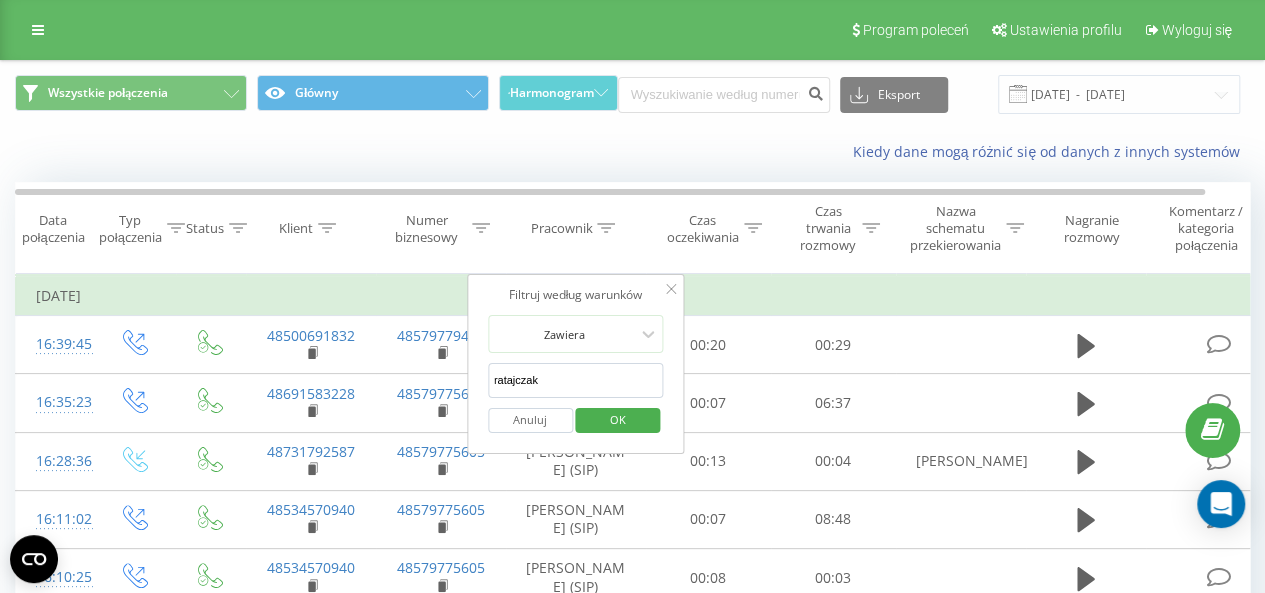 click on "OK" at bounding box center (618, 420) 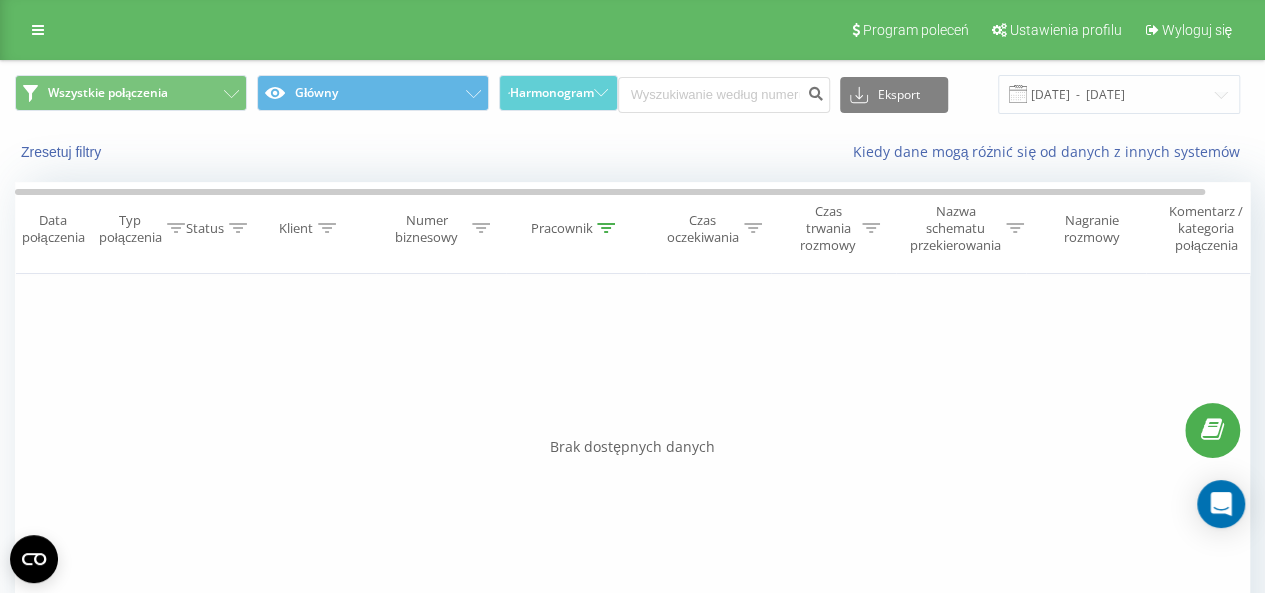 click on "Pracownik" at bounding box center (576, 228) 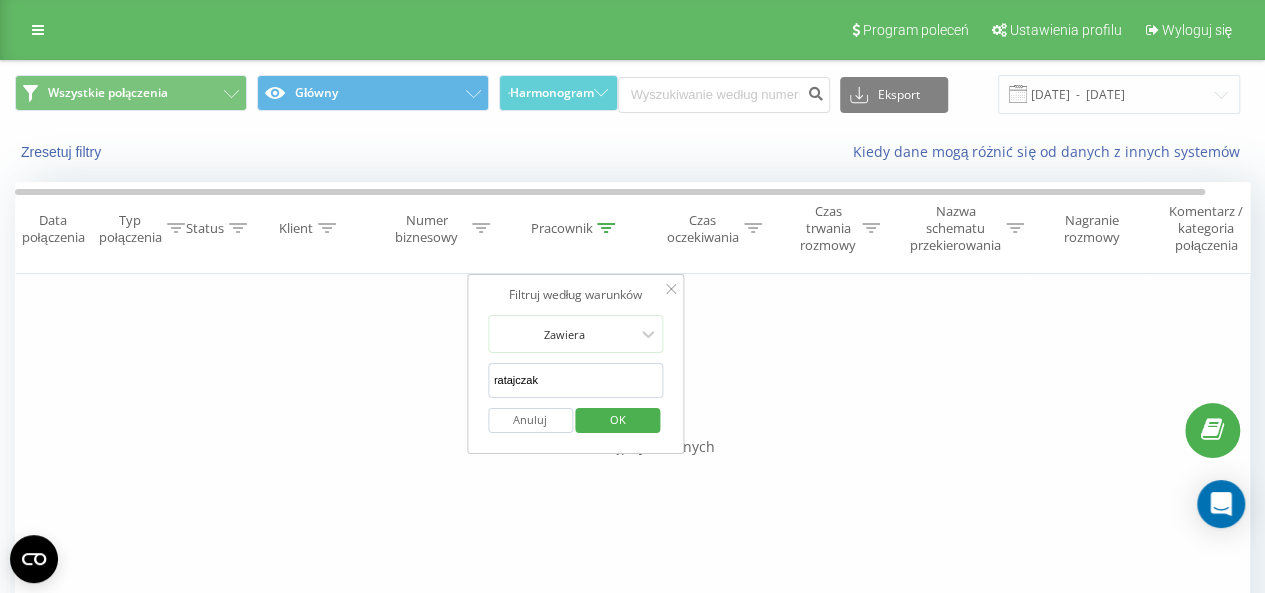 drag, startPoint x: 572, startPoint y: 382, endPoint x: 394, endPoint y: 377, distance: 178.0702 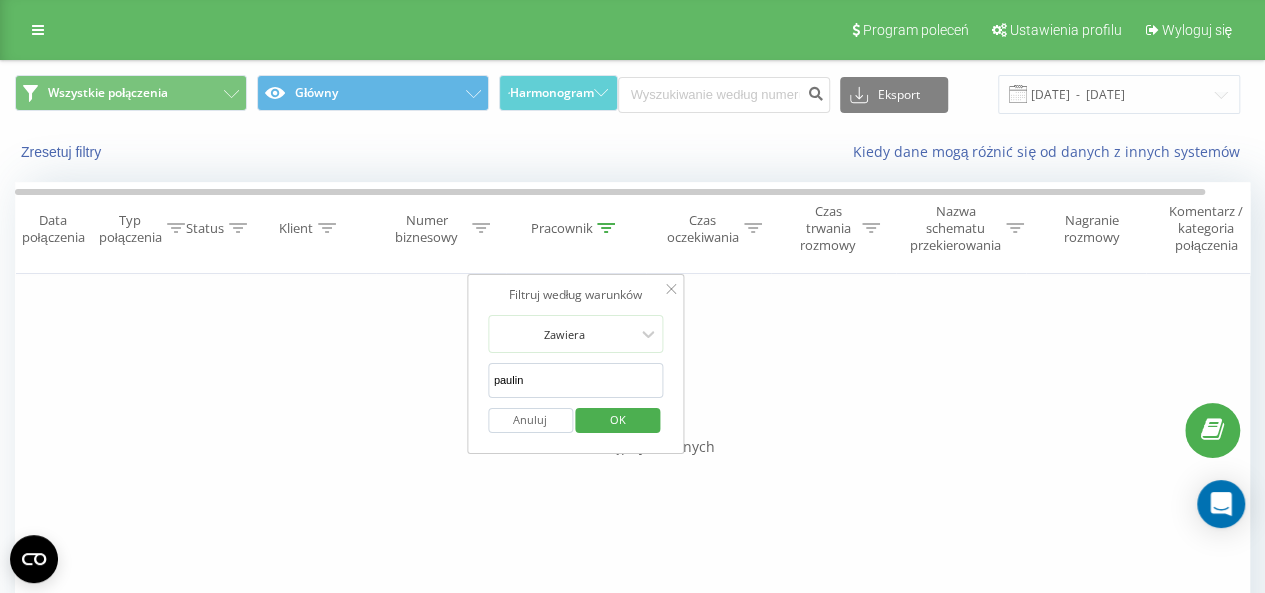 type on "[PERSON_NAME]" 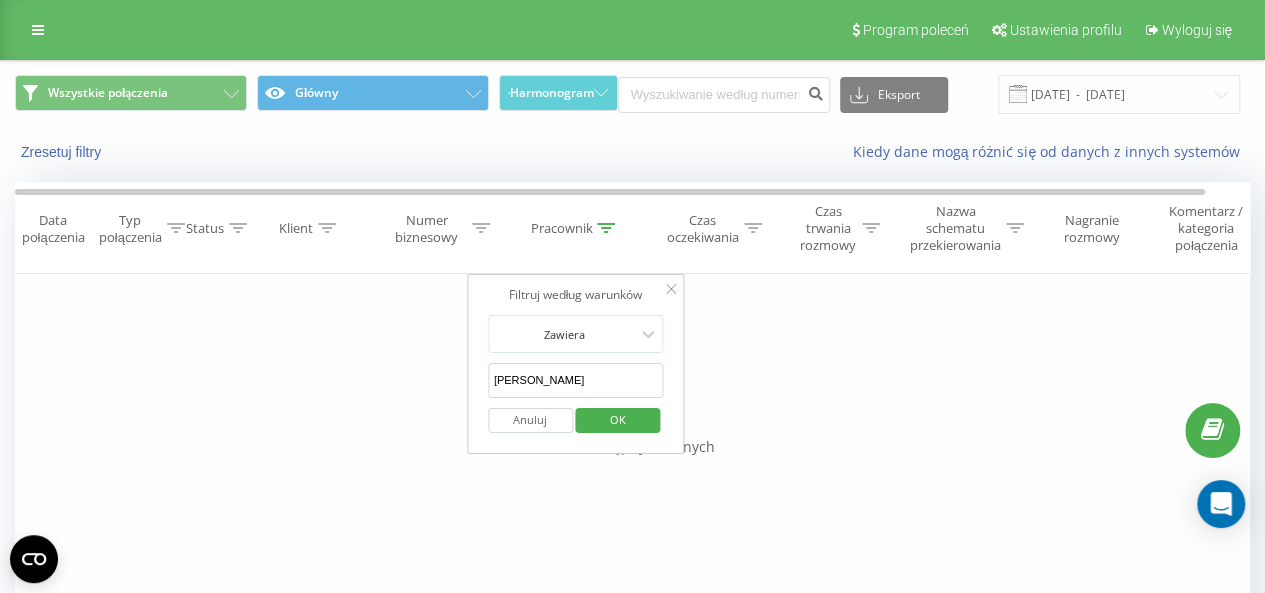 click on "OK" at bounding box center (618, 420) 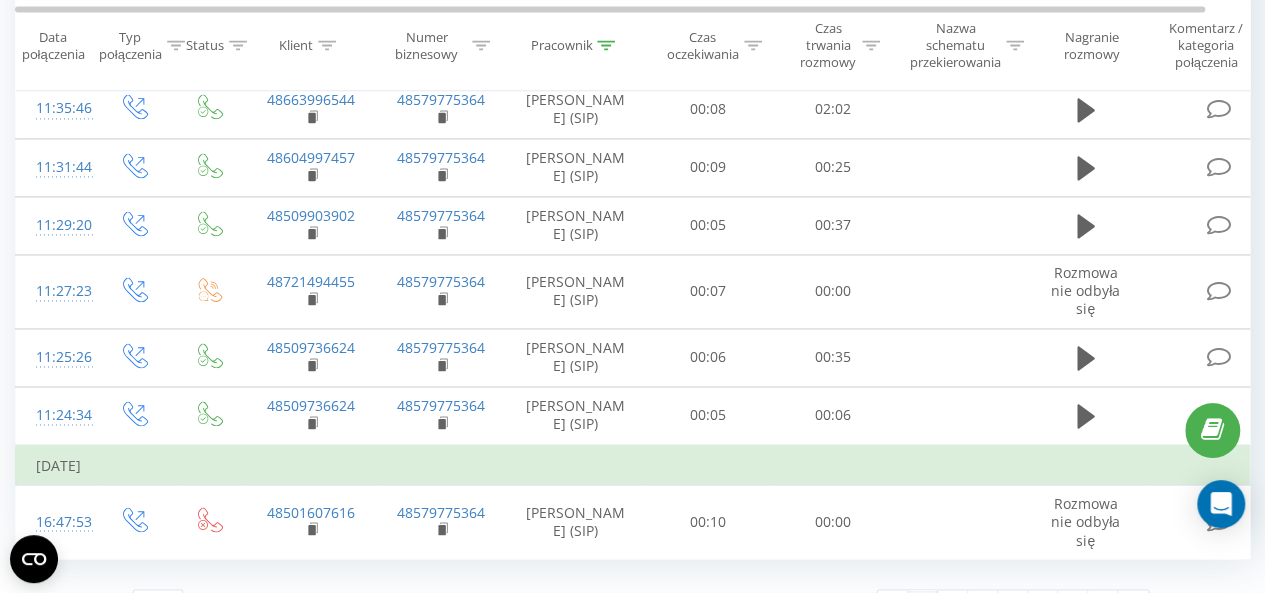 scroll, scrollTop: 1462, scrollLeft: 0, axis: vertical 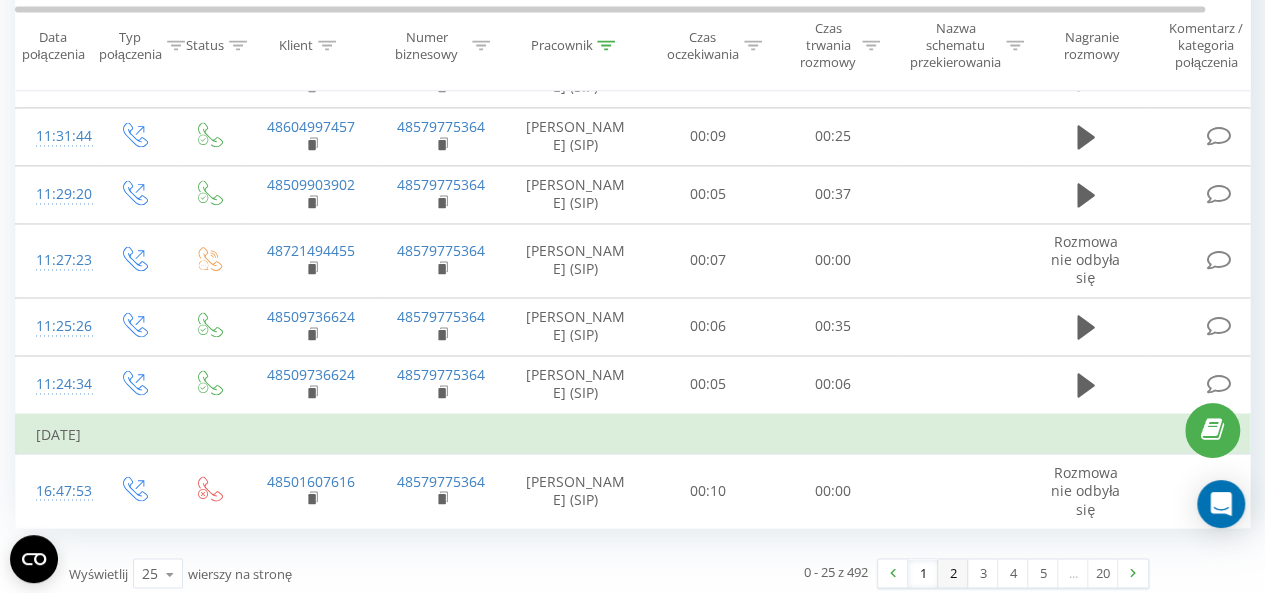 click on "2" at bounding box center [953, 573] 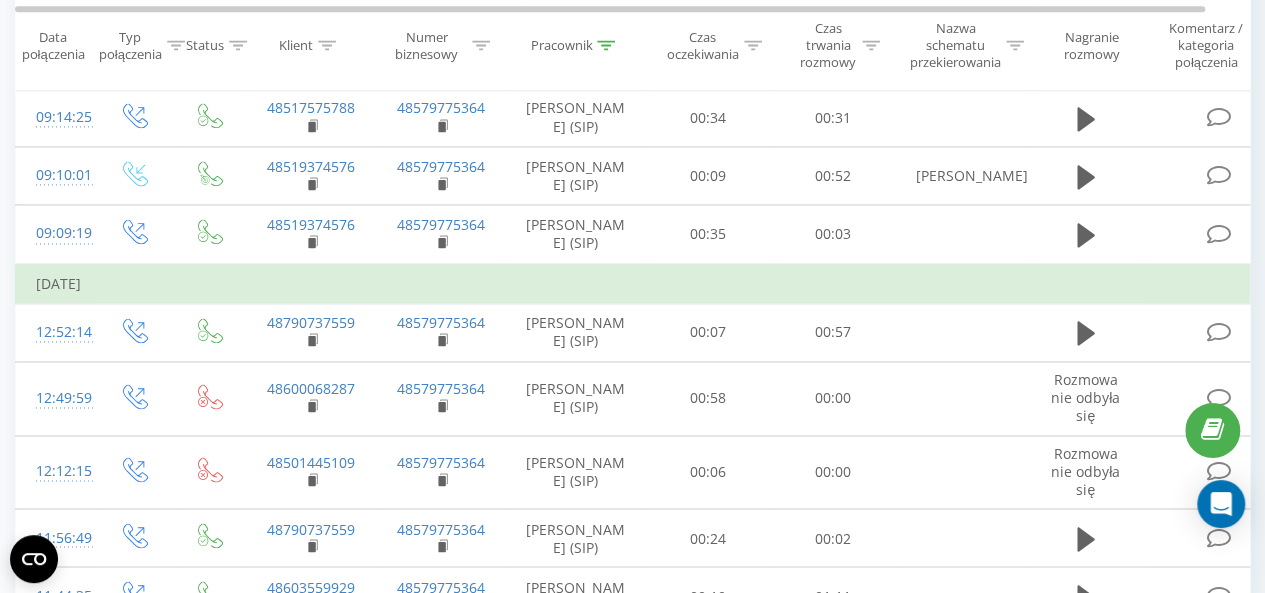 scroll, scrollTop: 1492, scrollLeft: 0, axis: vertical 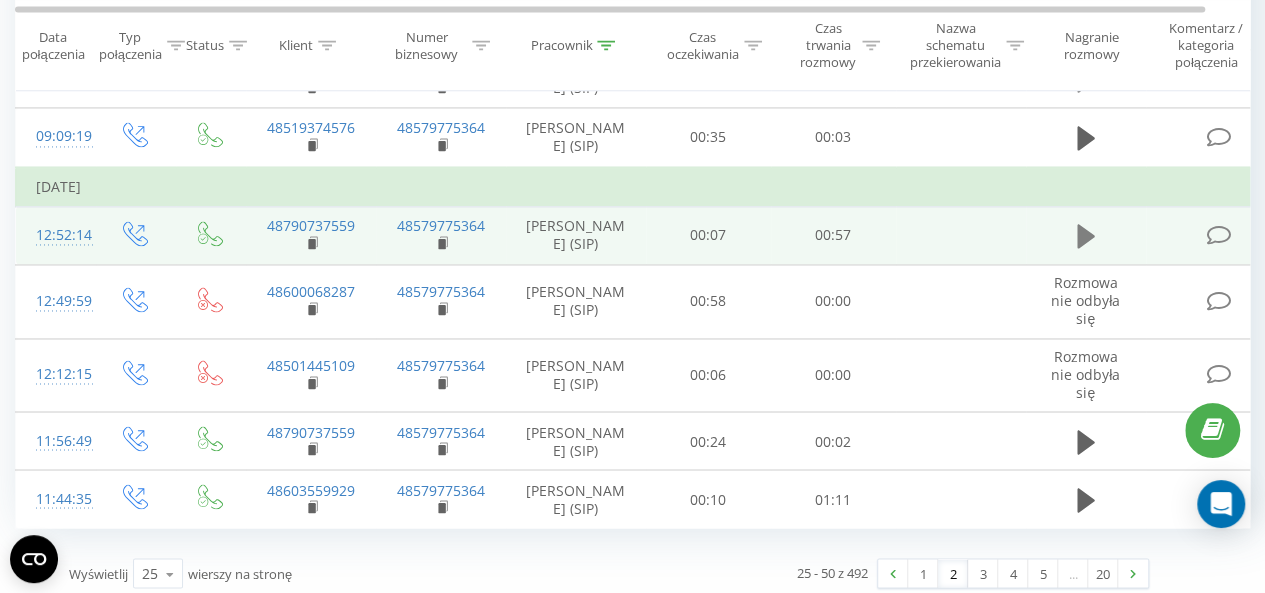 click 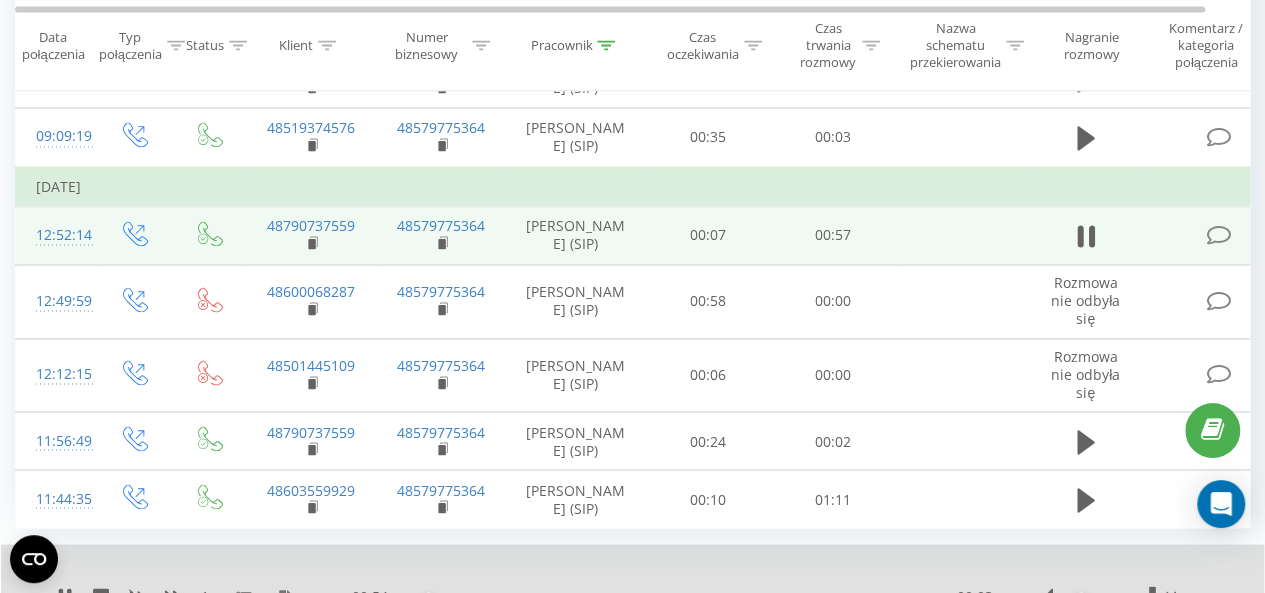 click at bounding box center (1096, 596) 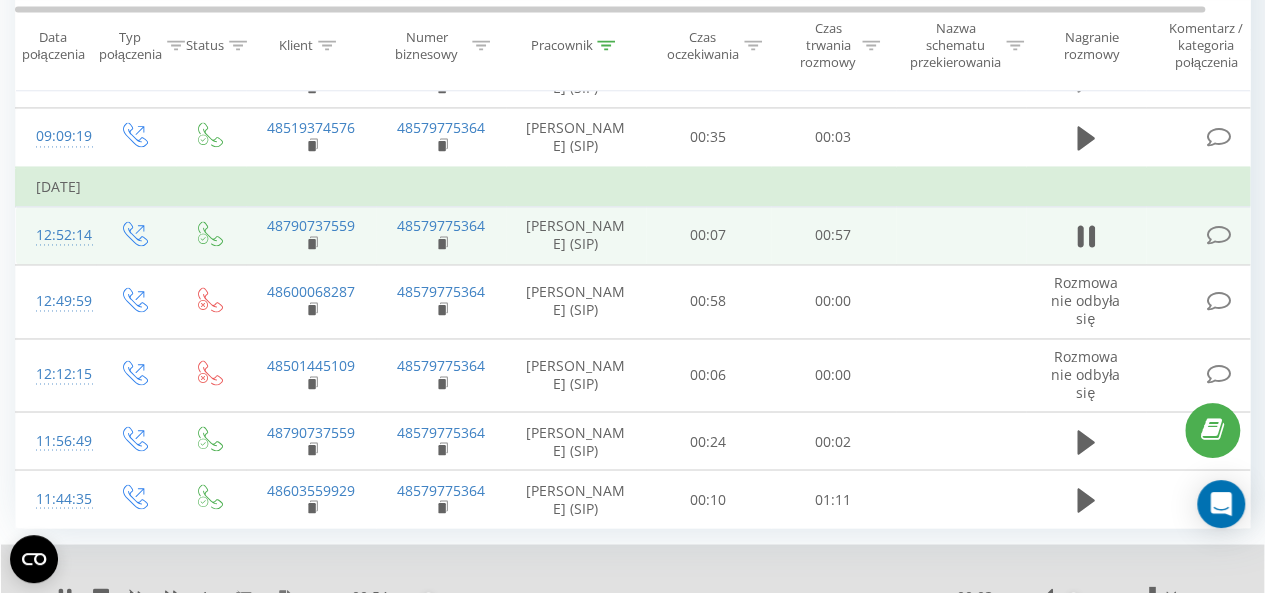 click at bounding box center [1096, 596] 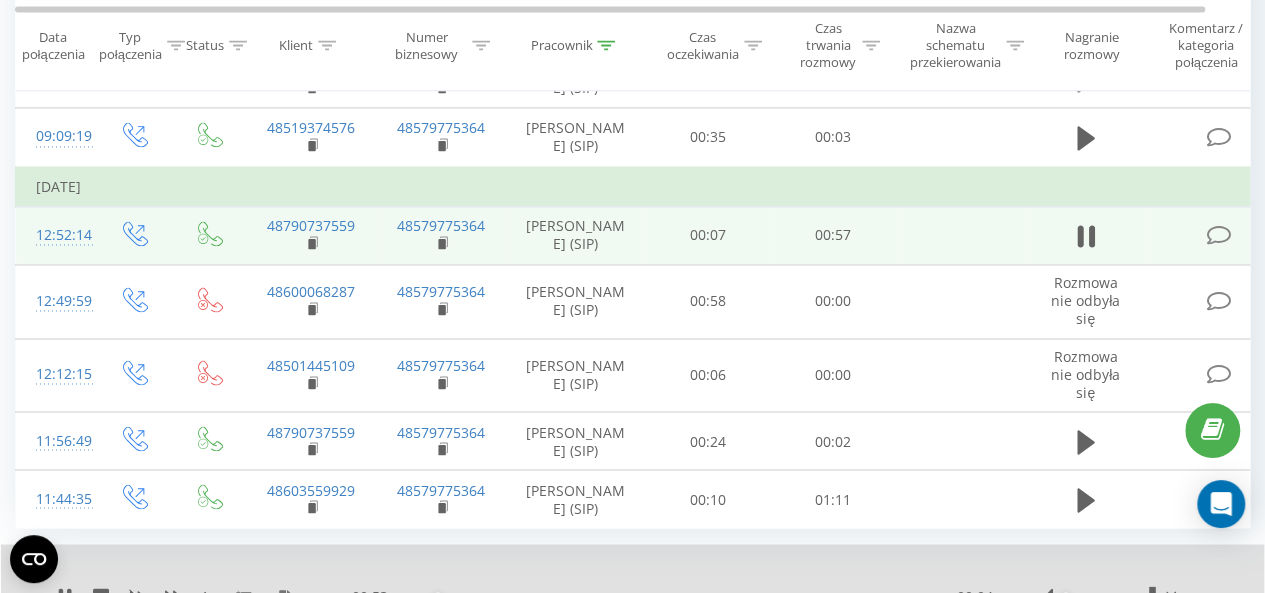 click at bounding box center (1096, 596) 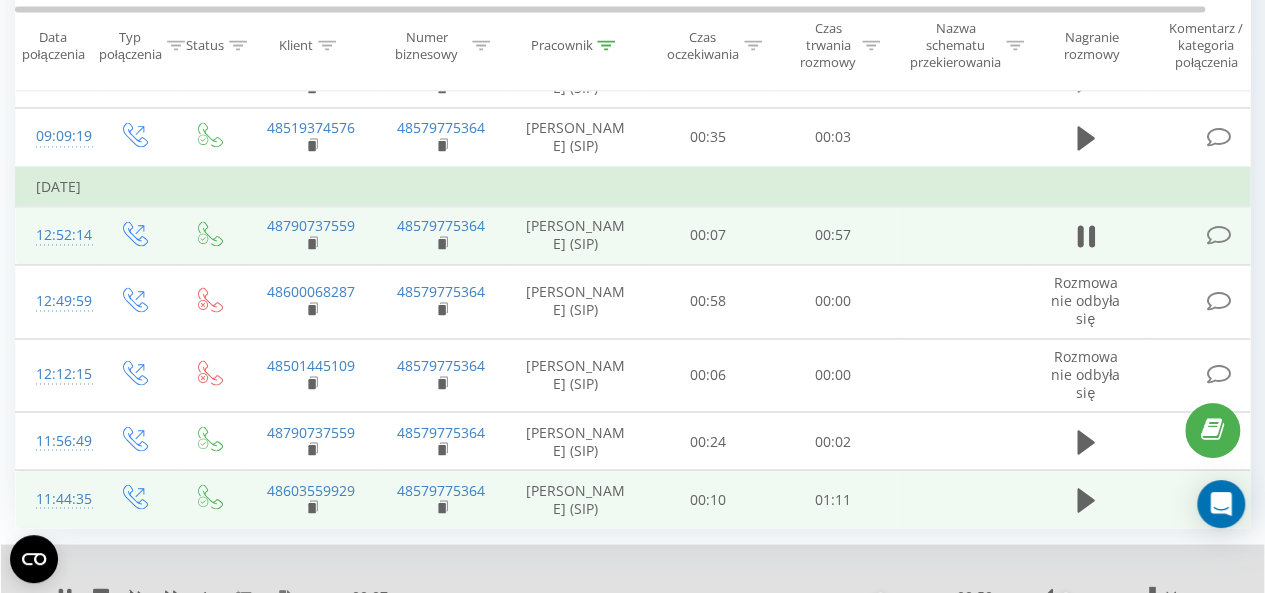 scroll, scrollTop: 1570, scrollLeft: 0, axis: vertical 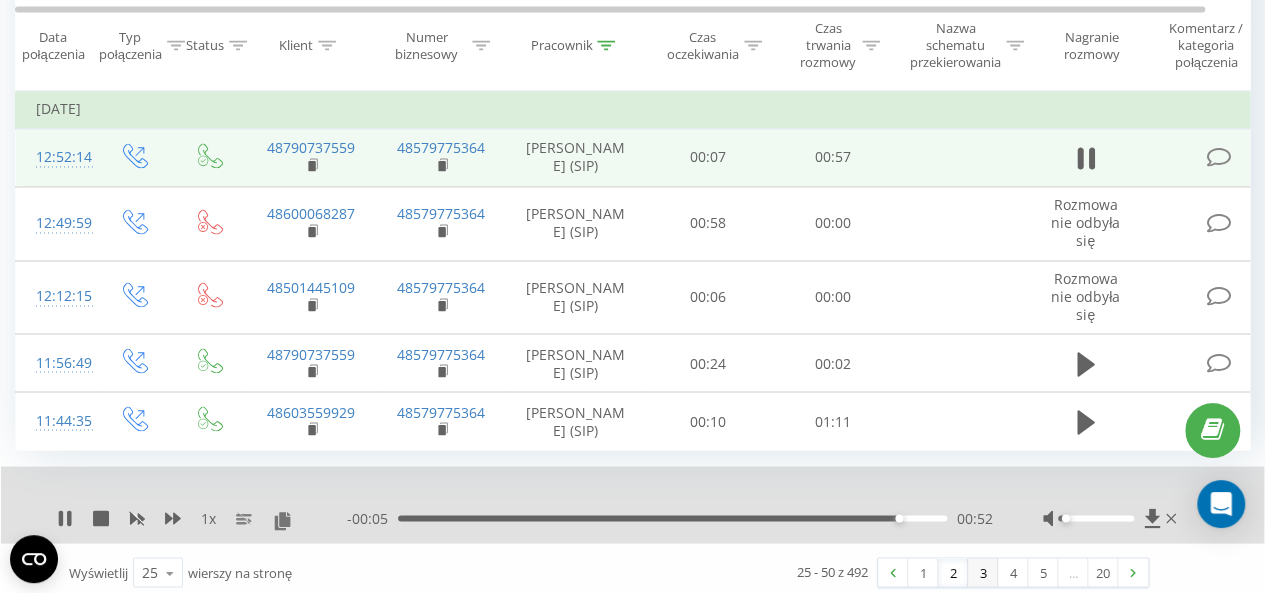 click on "3" at bounding box center [983, 572] 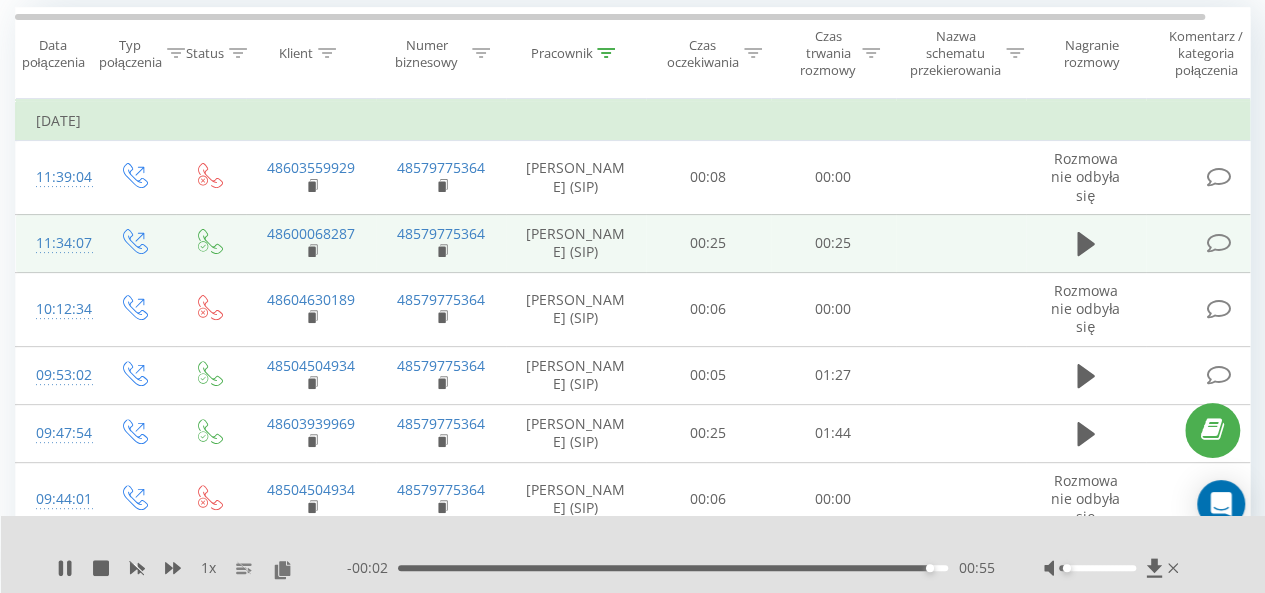 scroll, scrollTop: 176, scrollLeft: 0, axis: vertical 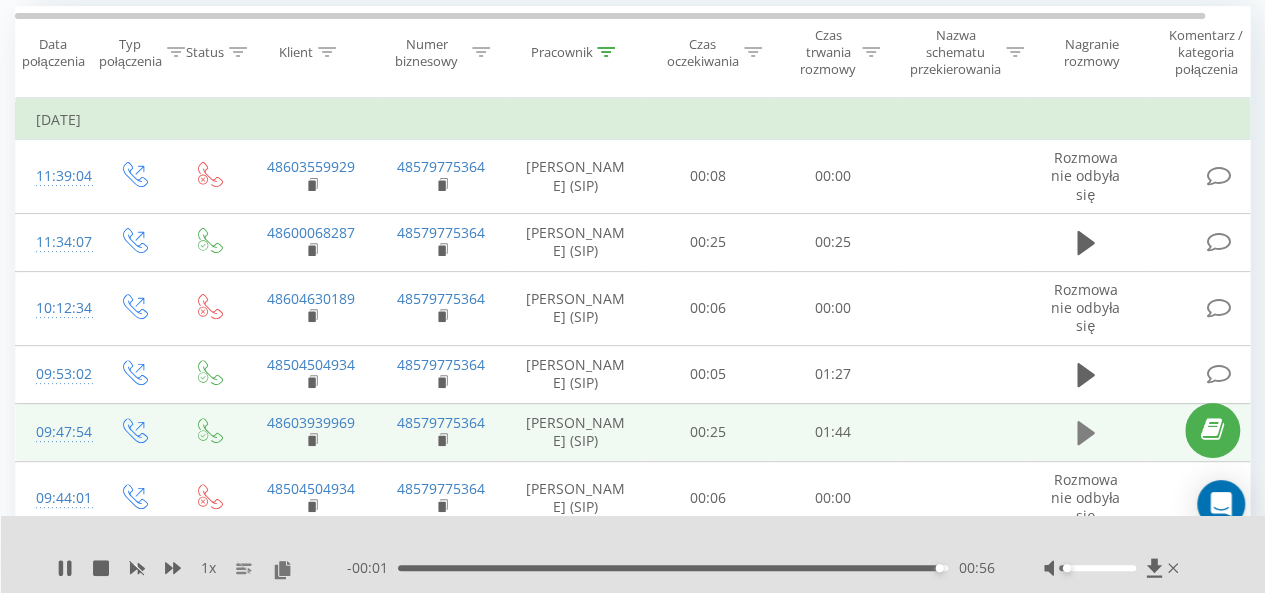 click 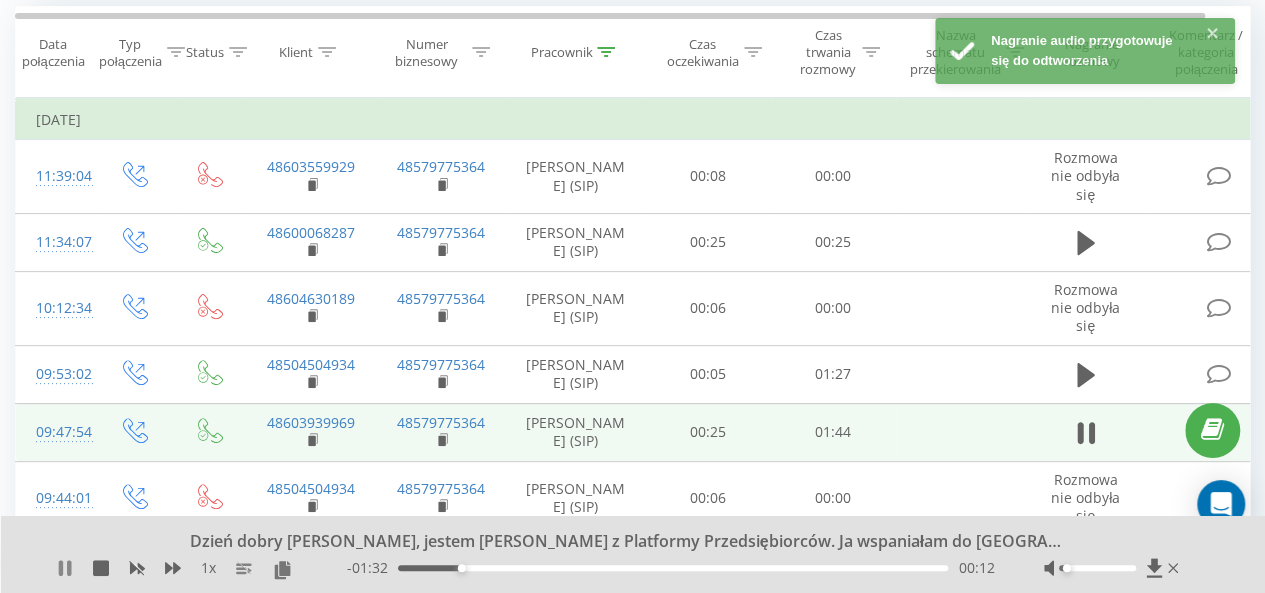 click 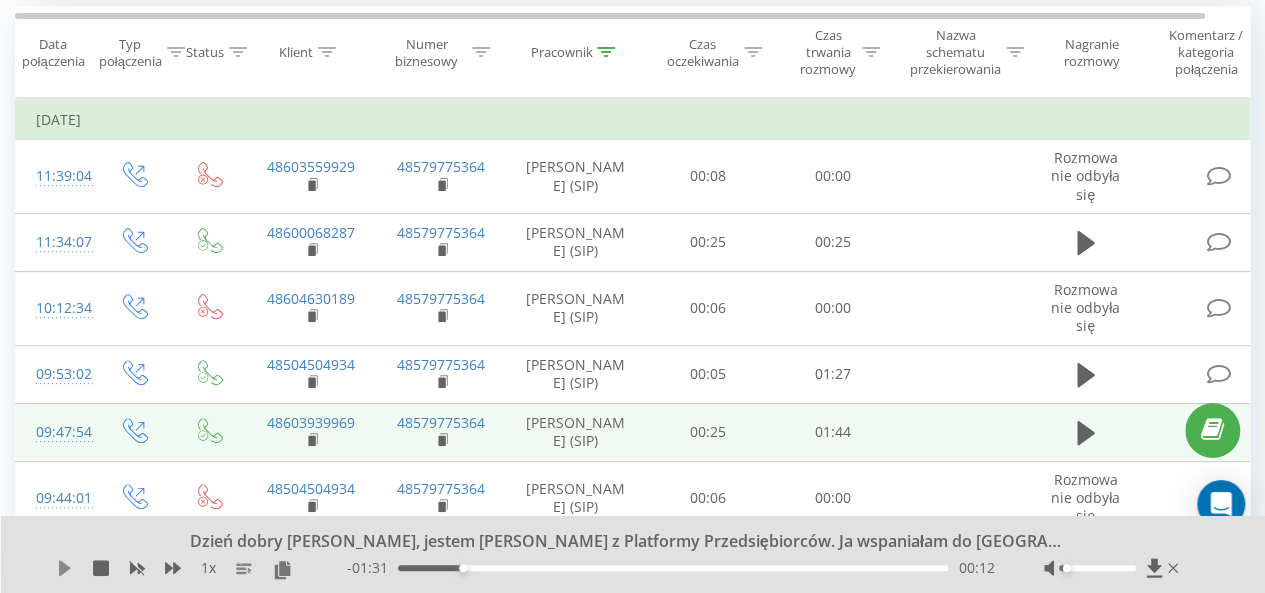 click 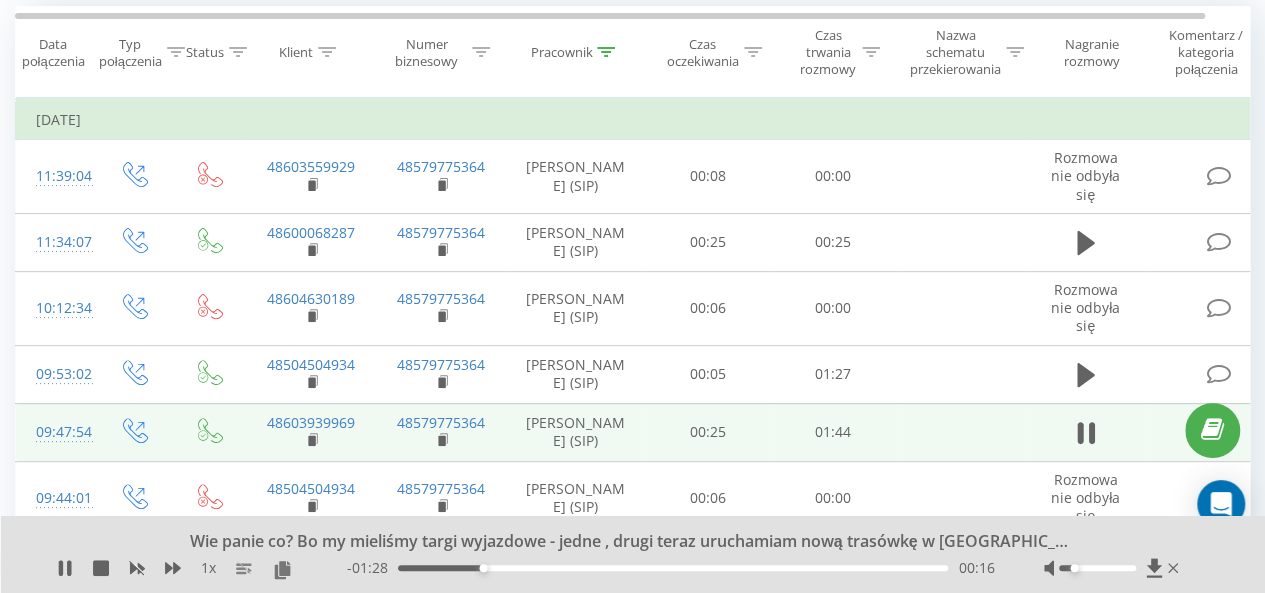 click at bounding box center (1097, 568) 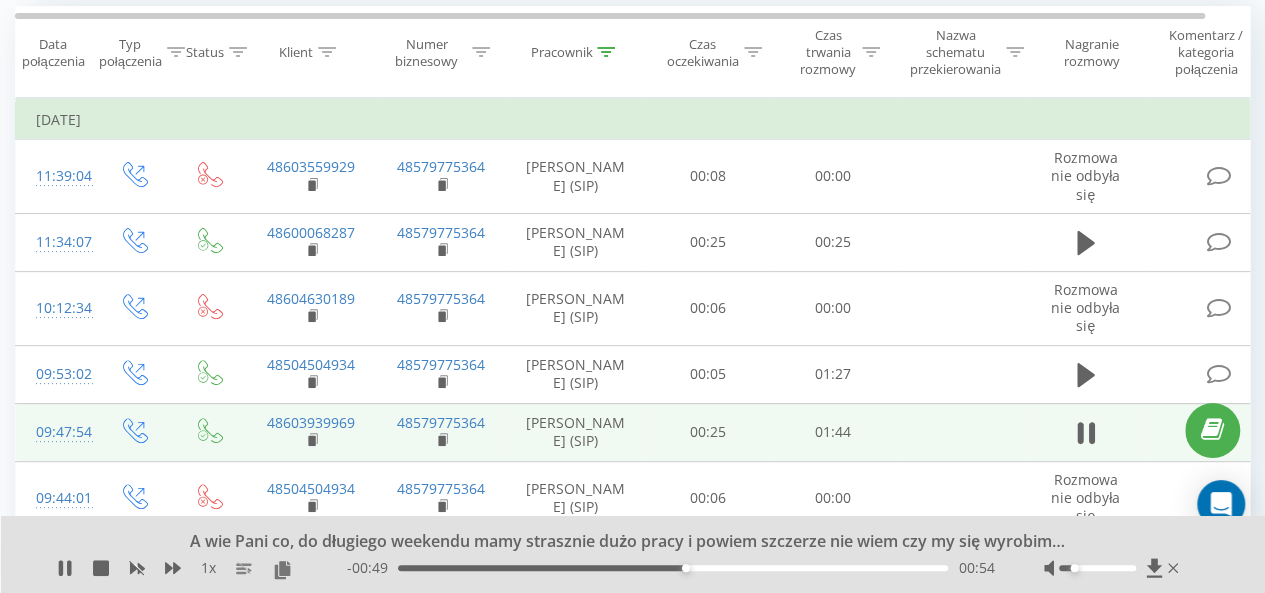 click on "00:54" at bounding box center [673, 568] 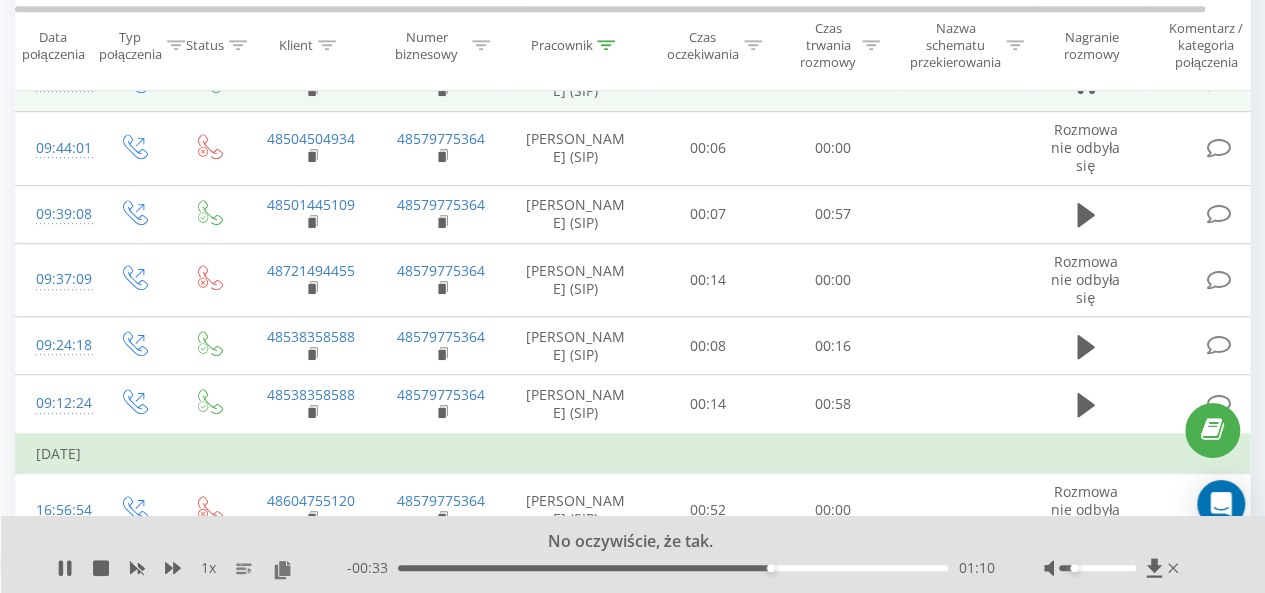 scroll, scrollTop: 539, scrollLeft: 0, axis: vertical 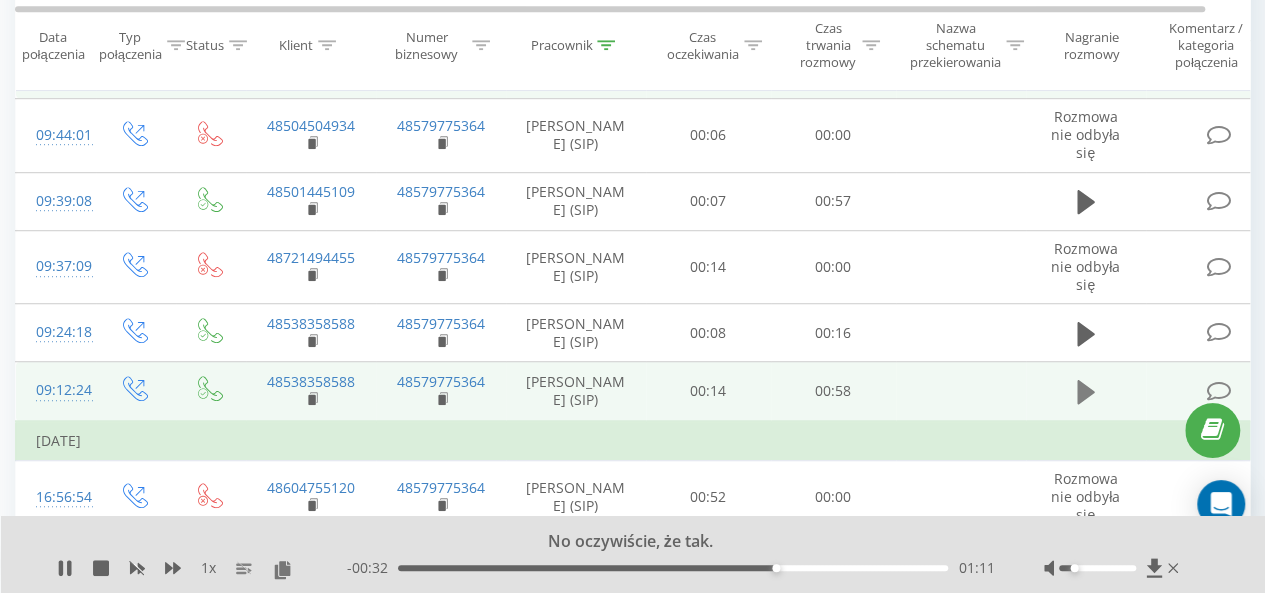 click 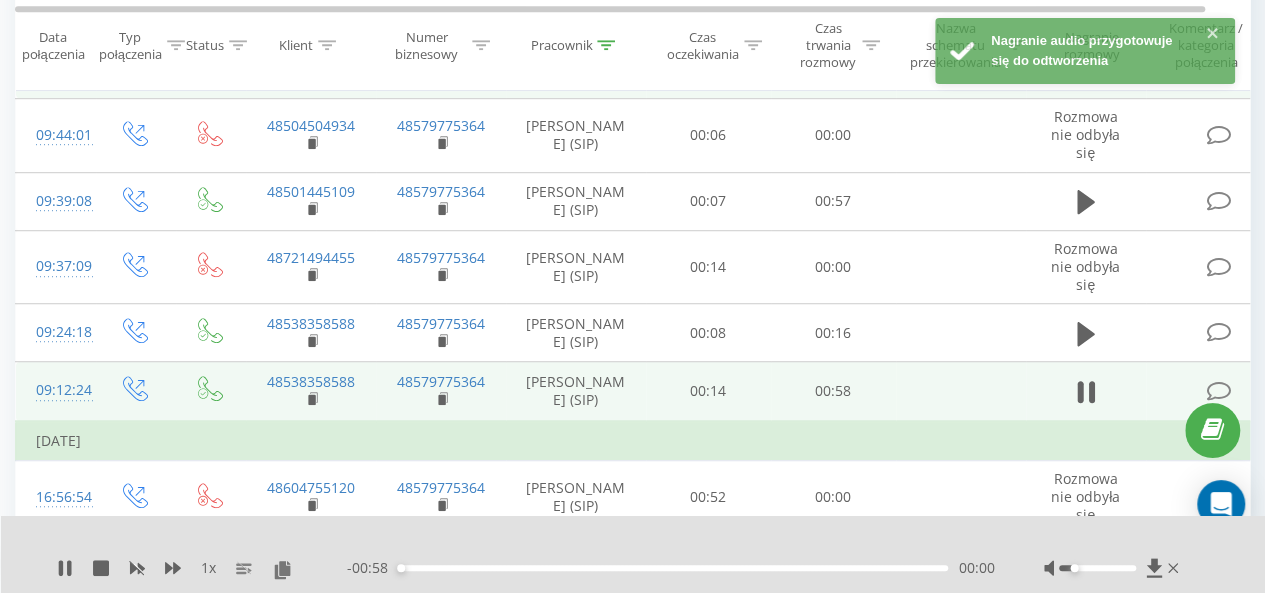 drag, startPoint x: 484, startPoint y: 572, endPoint x: 474, endPoint y: 560, distance: 15.6205 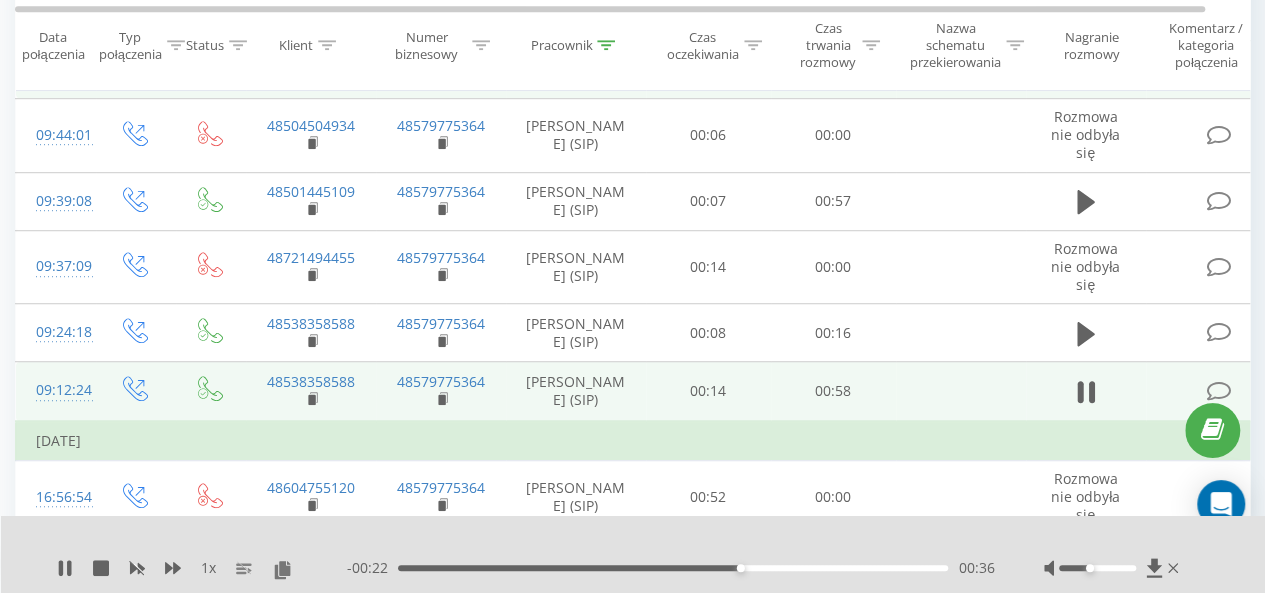 click at bounding box center (1097, 568) 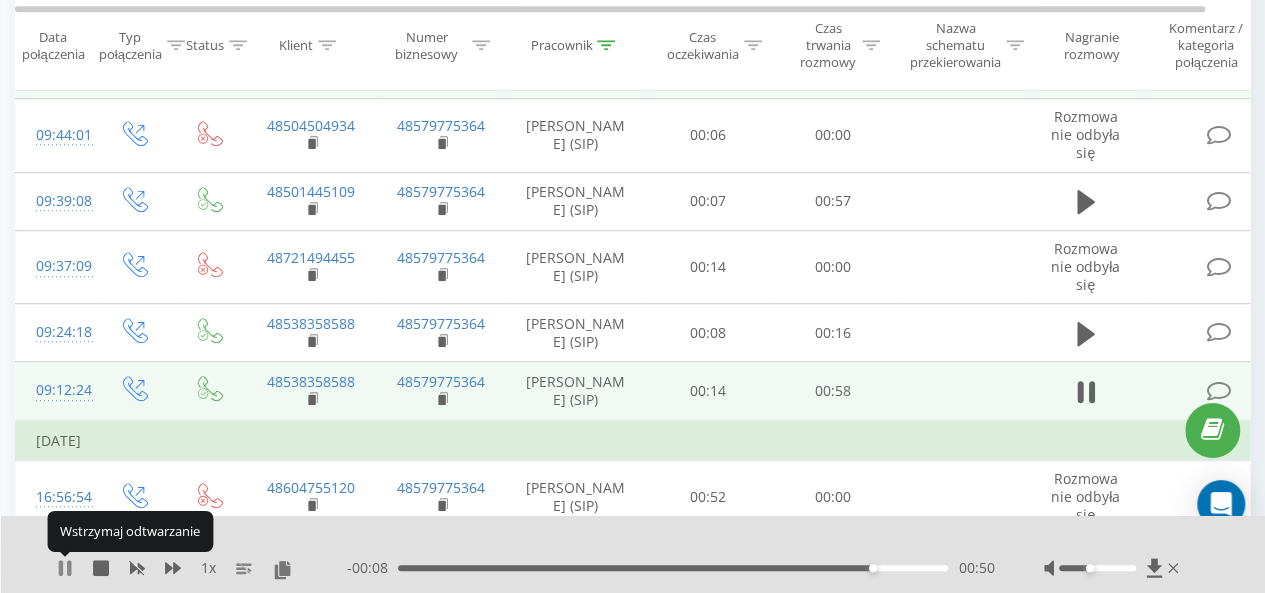 click 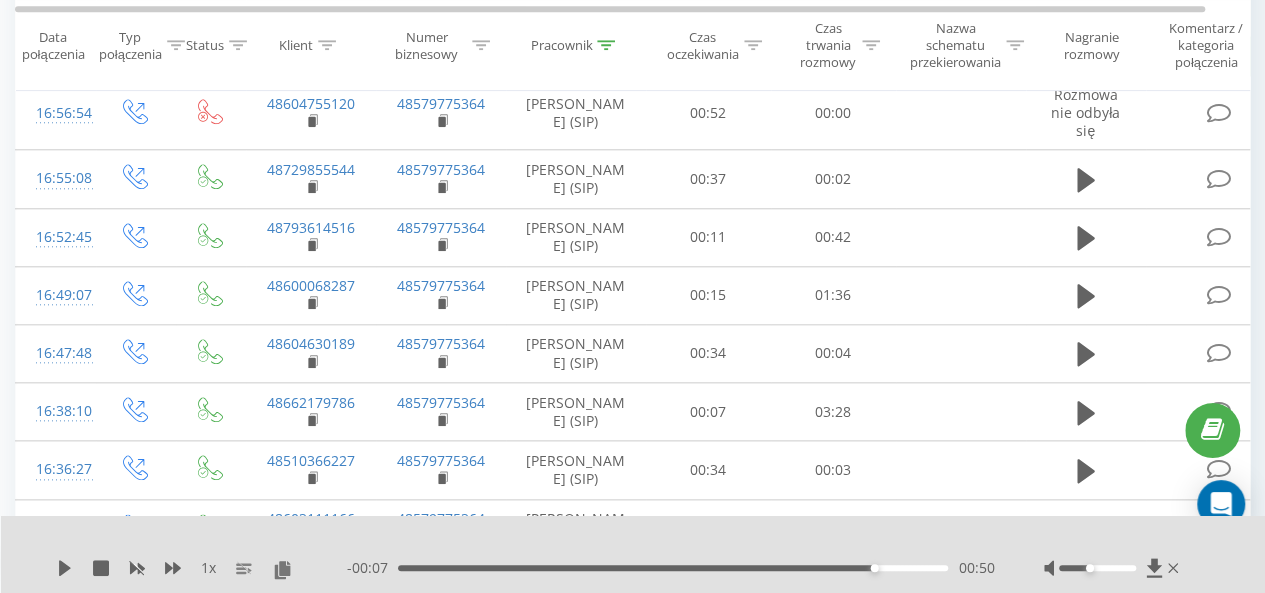 scroll, scrollTop: 943, scrollLeft: 0, axis: vertical 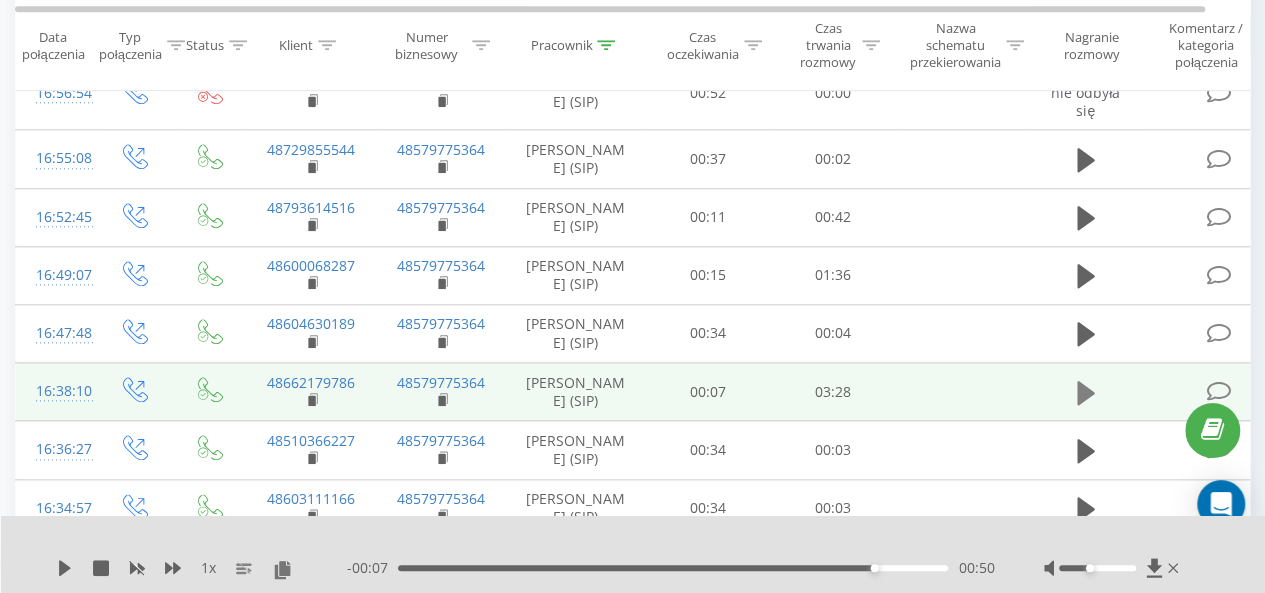 click at bounding box center [1086, 393] 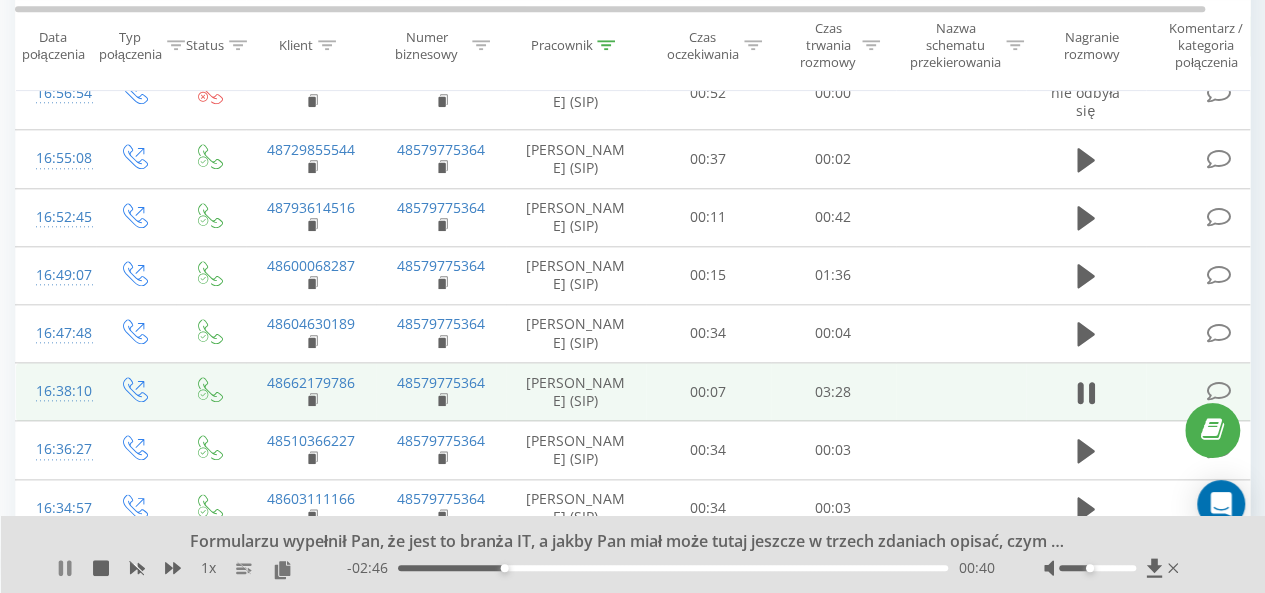 click 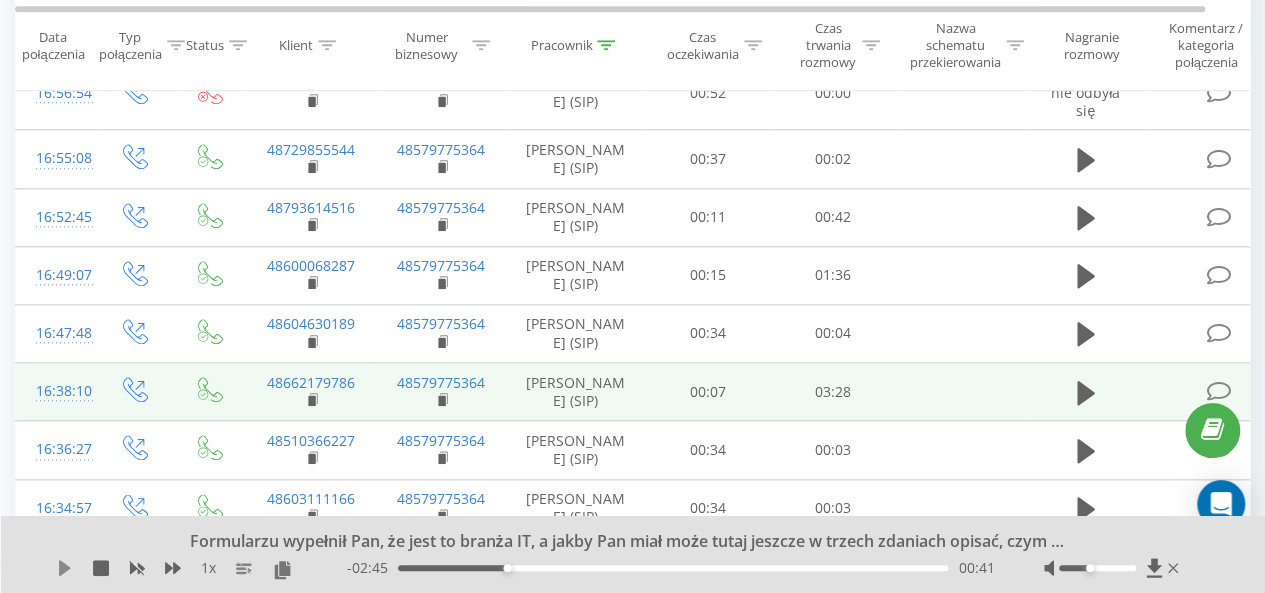click 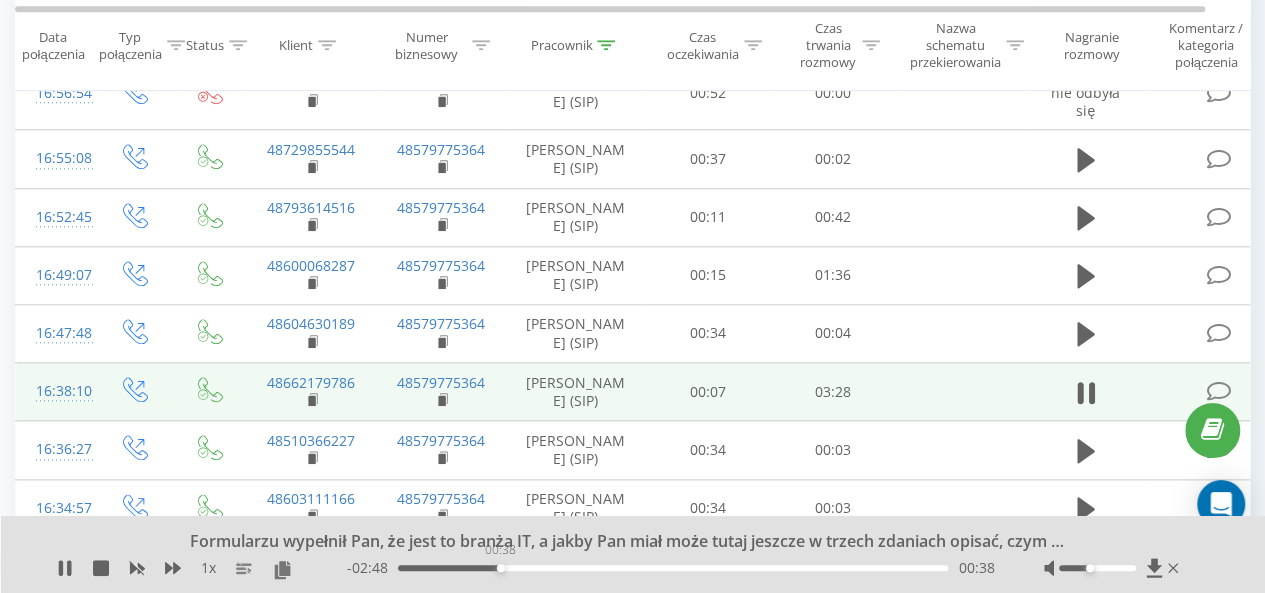 click on "00:38" at bounding box center [673, 568] 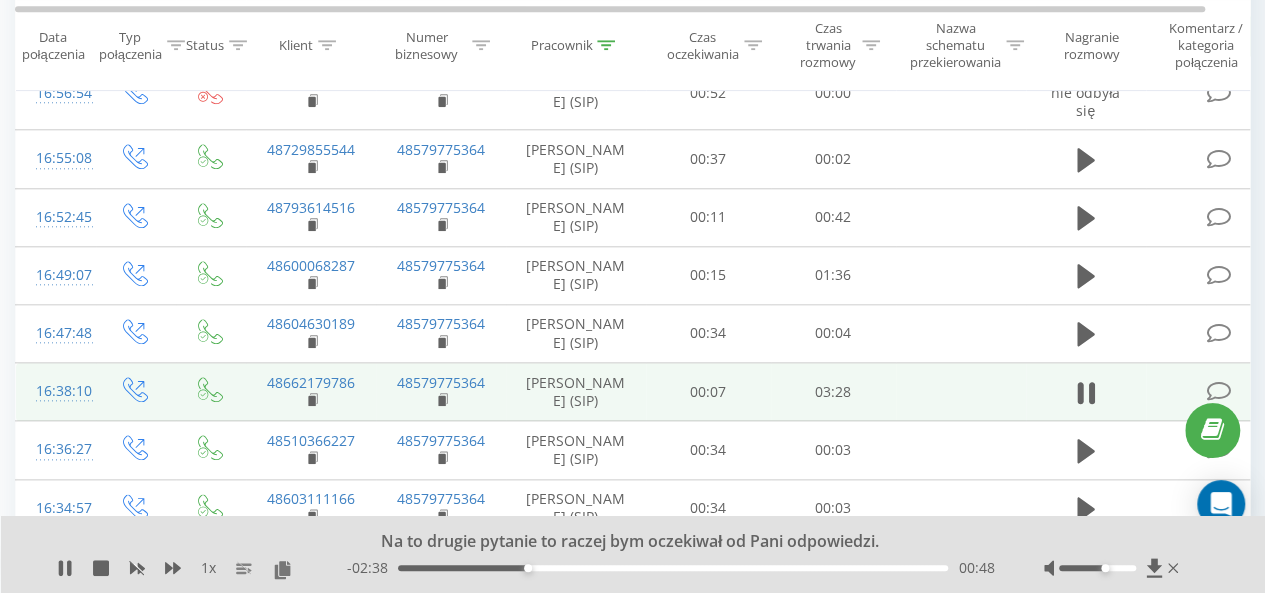click at bounding box center [1097, 568] 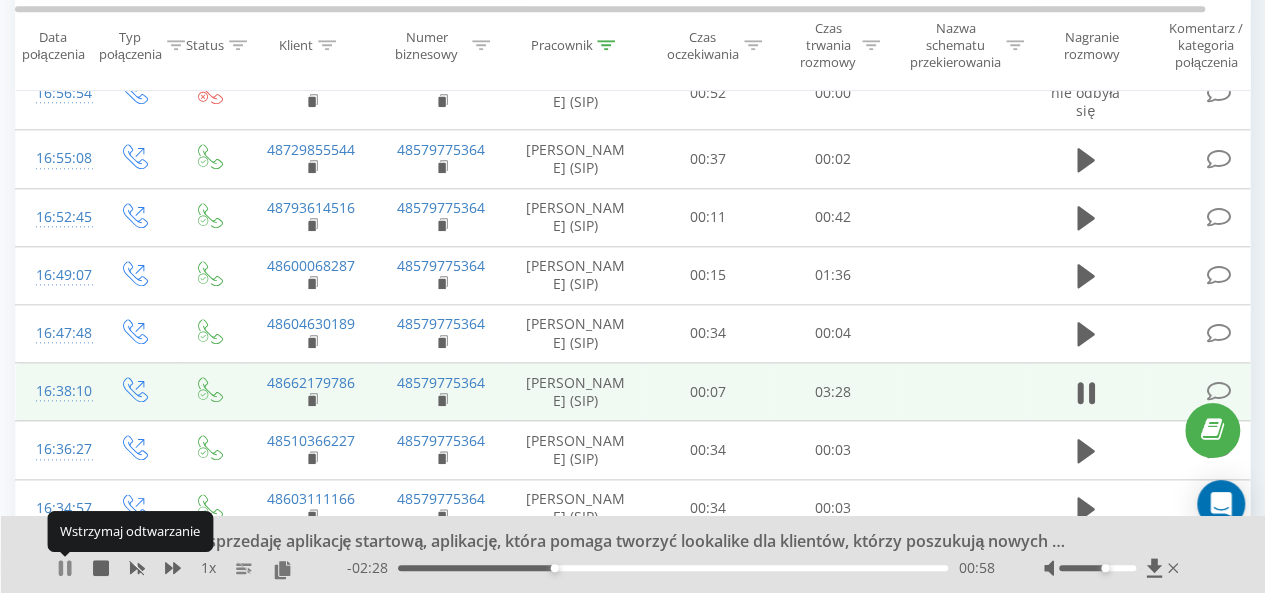 click 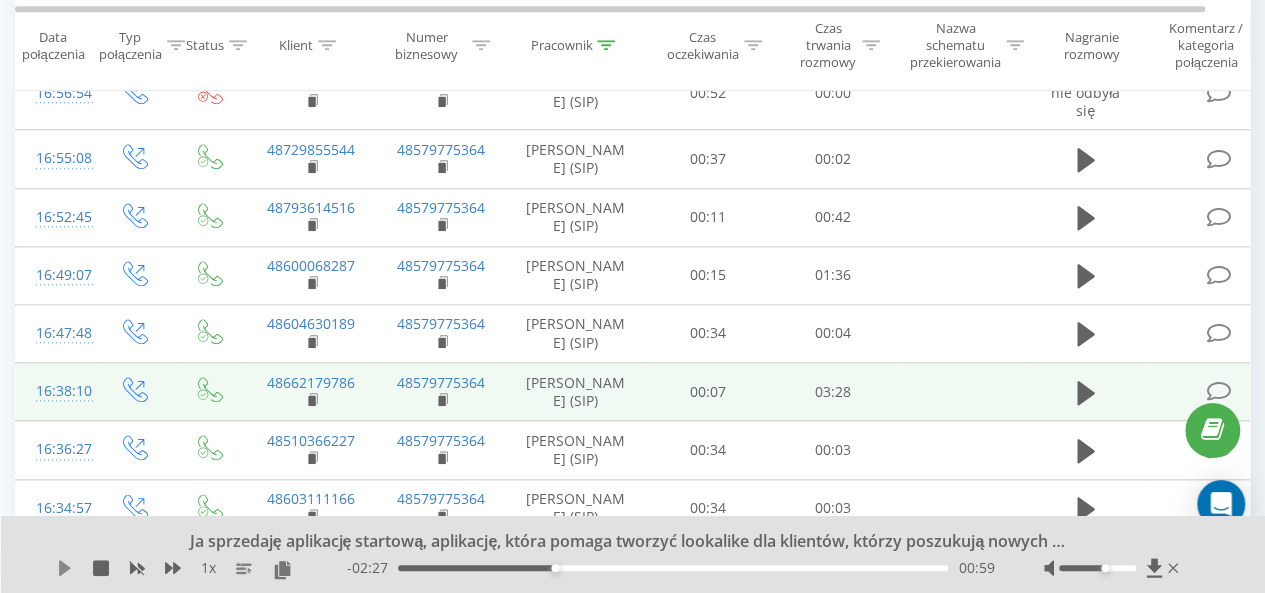 click 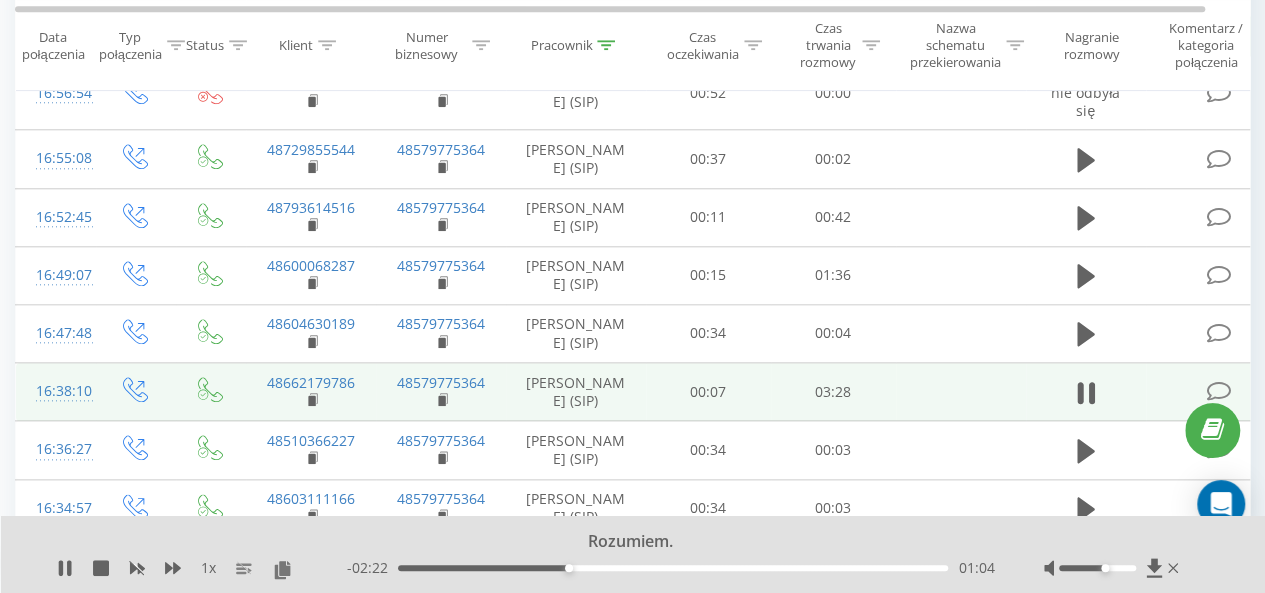 click on "Rozumiem.   1 x  - 02:22 01:04   01:04" at bounding box center [633, 554] 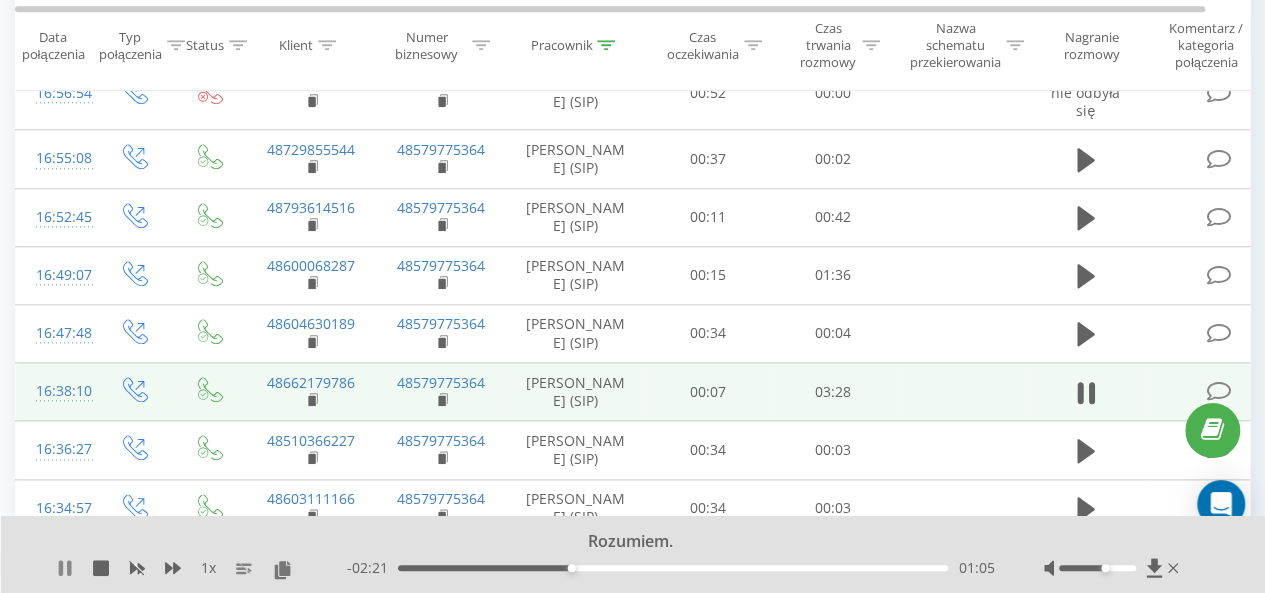 click 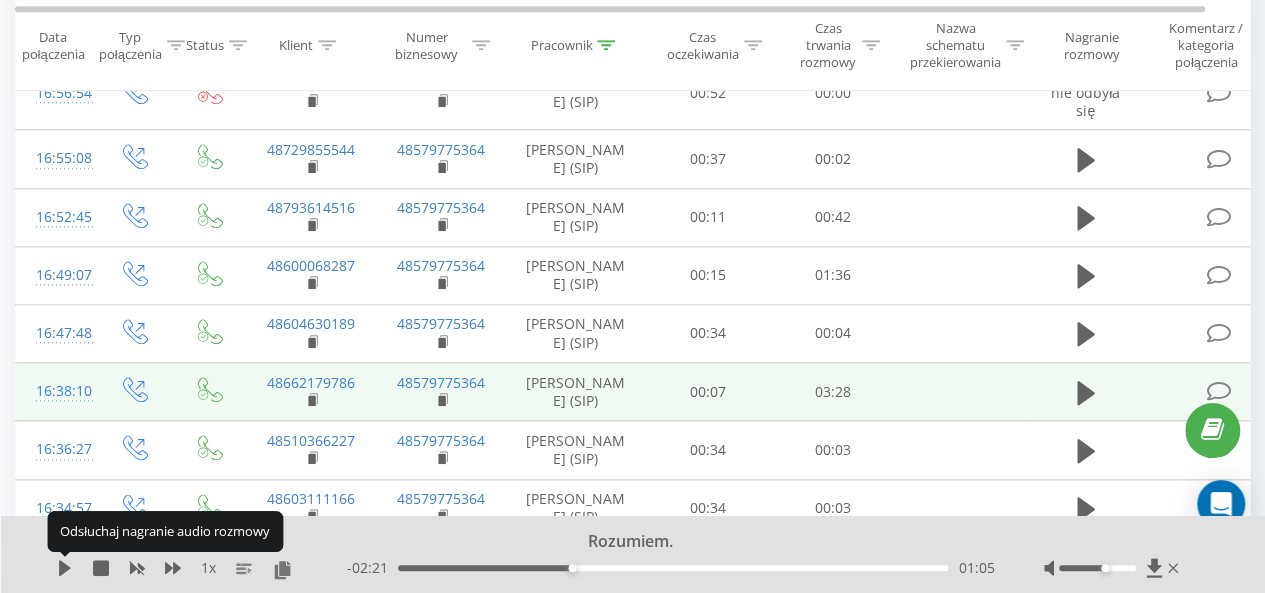 click 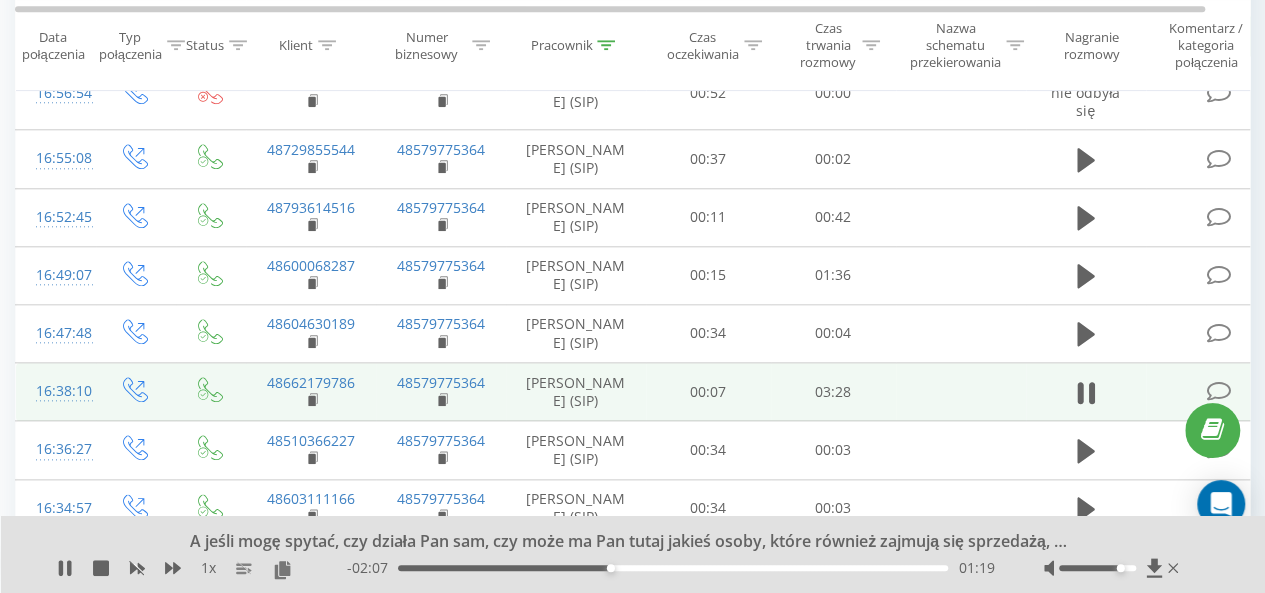 click at bounding box center [1097, 568] 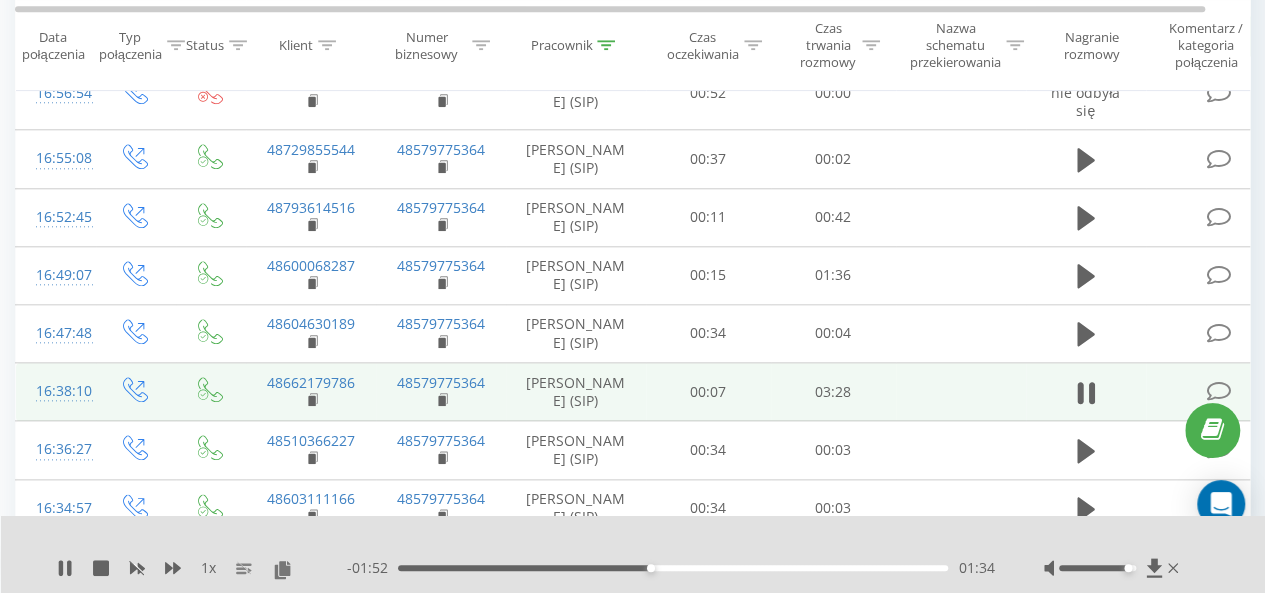 click at bounding box center (1097, 568) 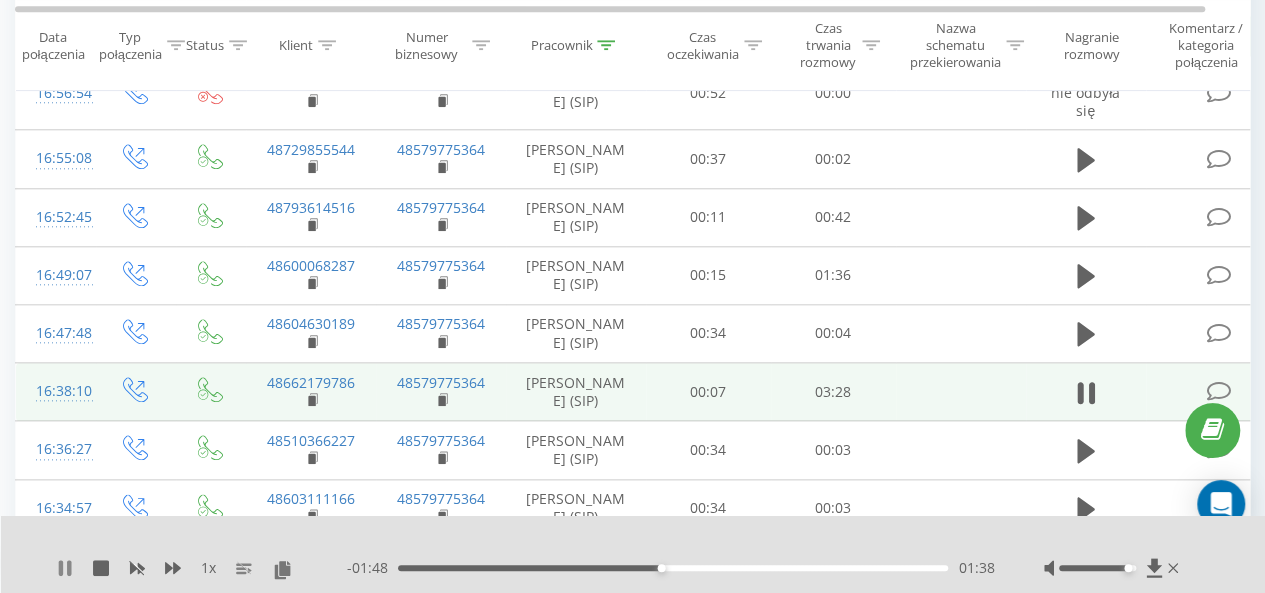 click 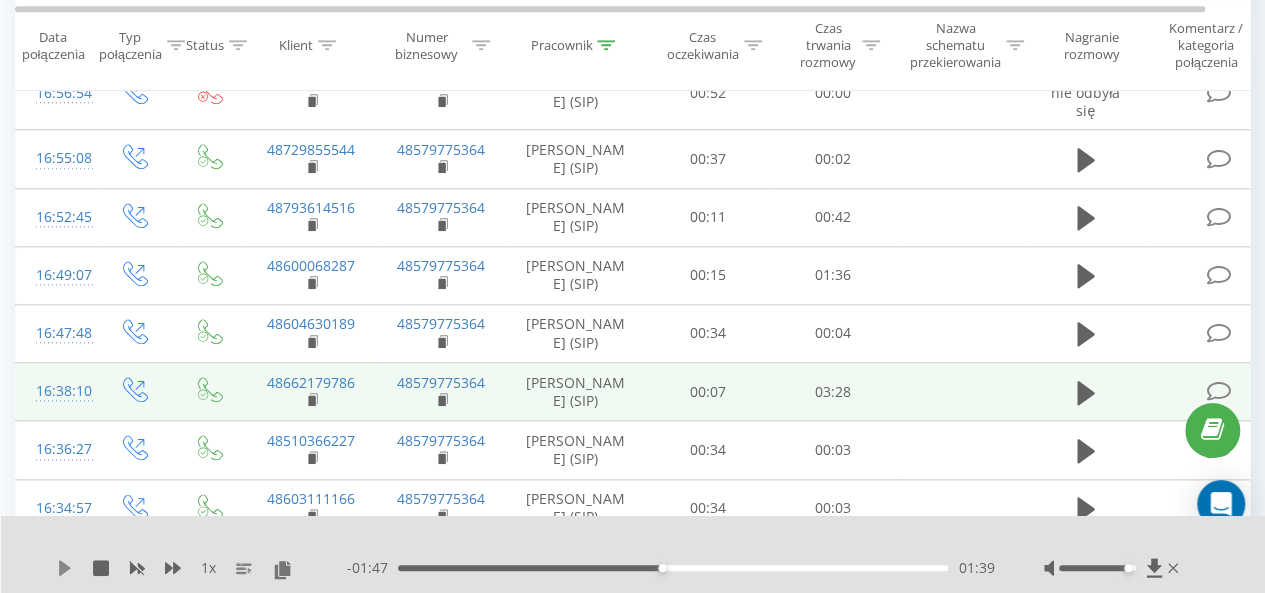 click 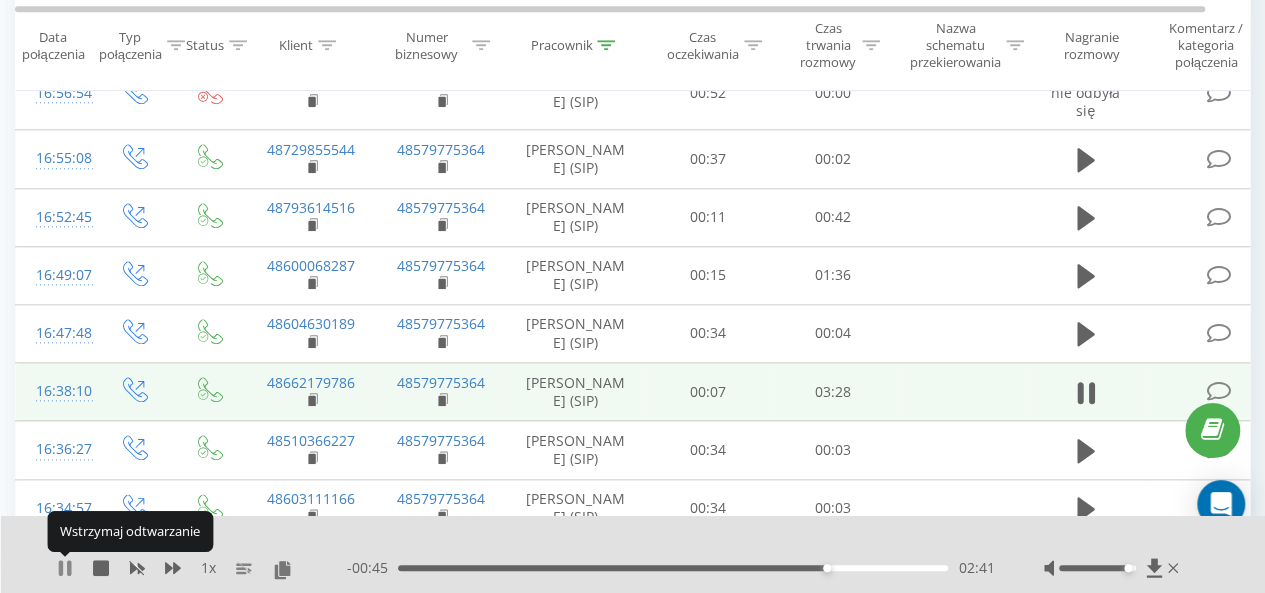 click 